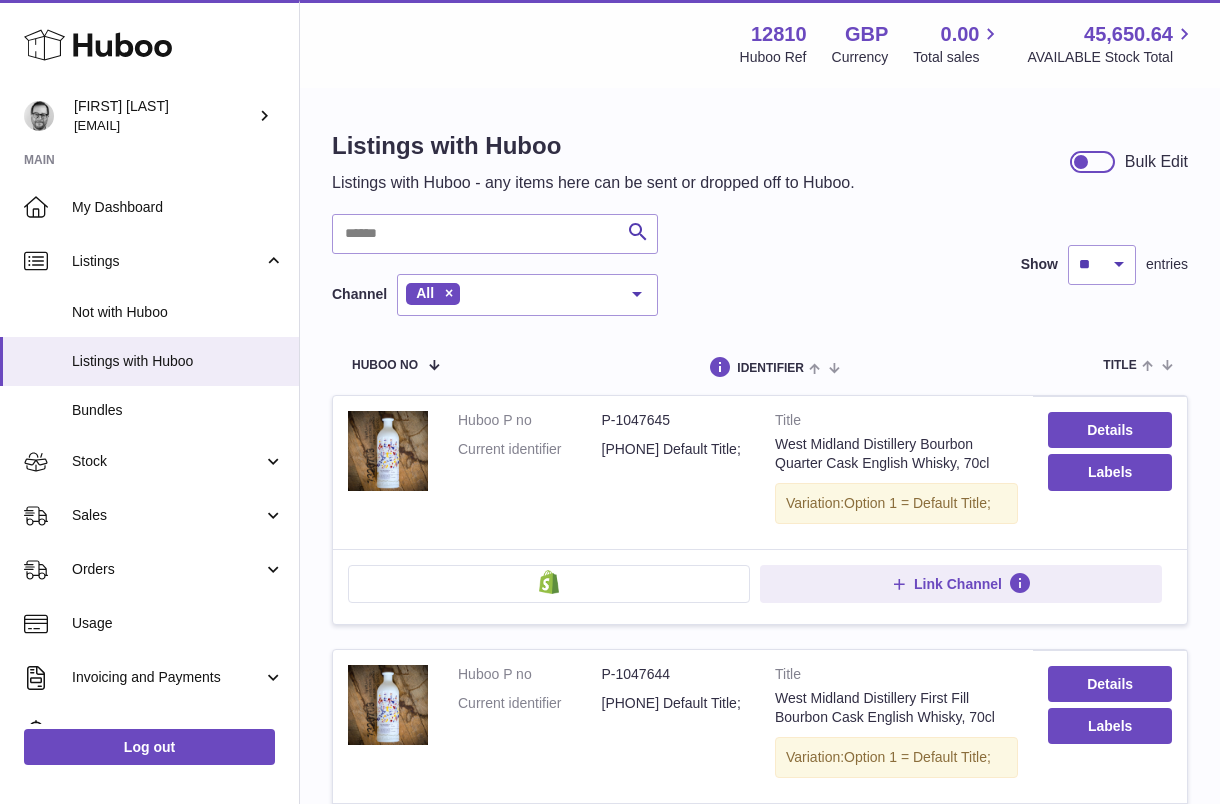 scroll, scrollTop: 90, scrollLeft: 0, axis: vertical 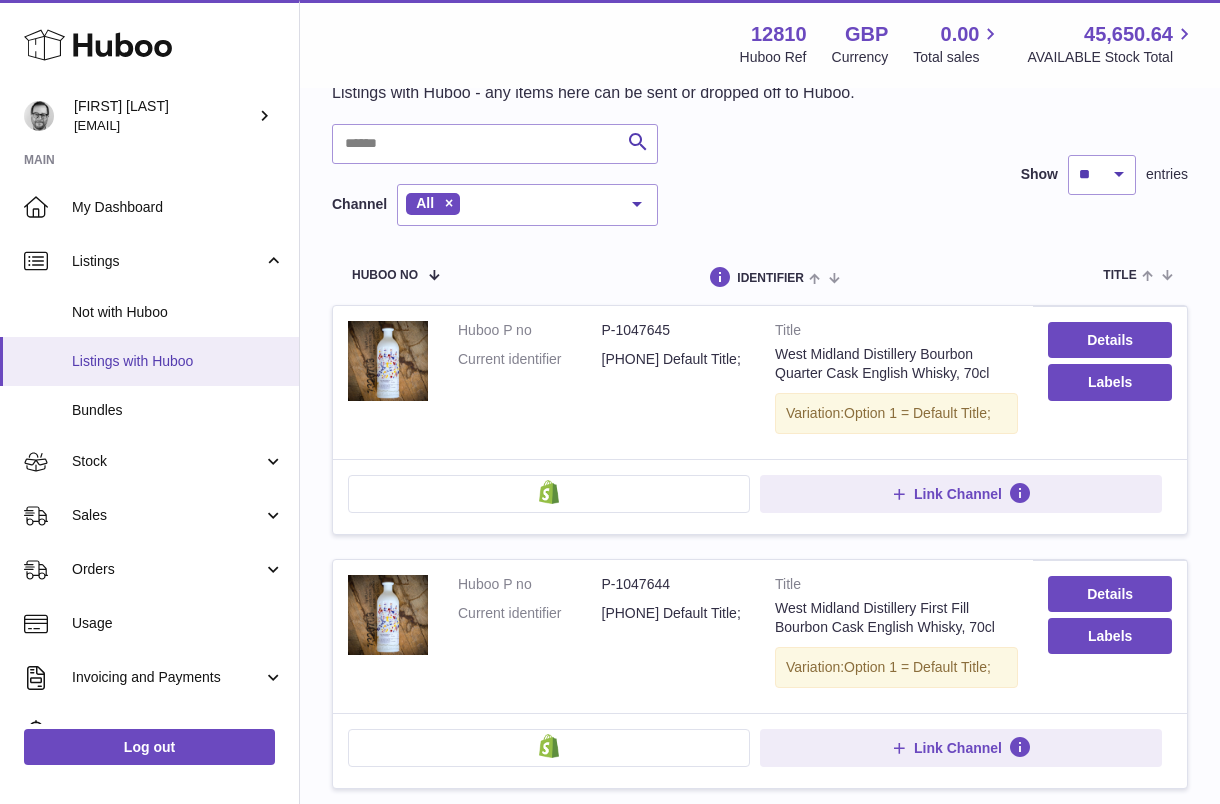 click on "Listings with Huboo" at bounding box center (178, 361) 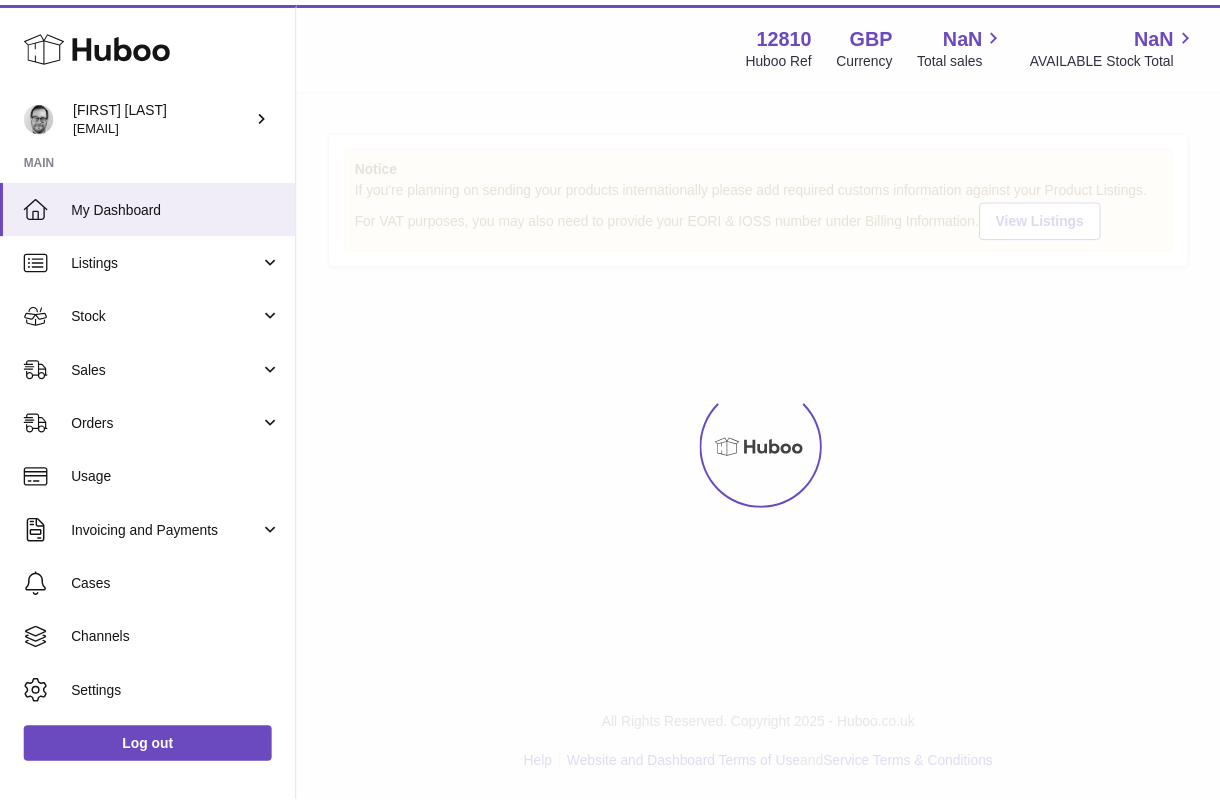 scroll, scrollTop: 0, scrollLeft: 0, axis: both 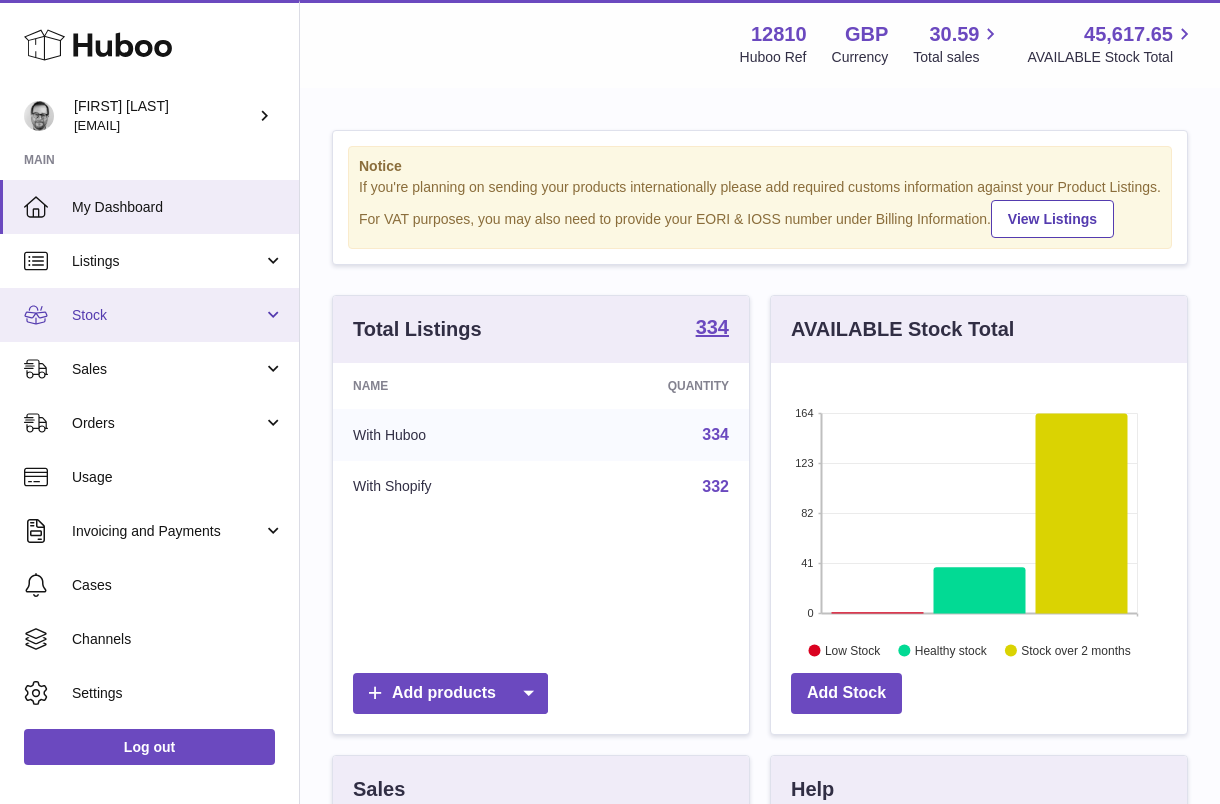 click on "Stock" at bounding box center (167, 315) 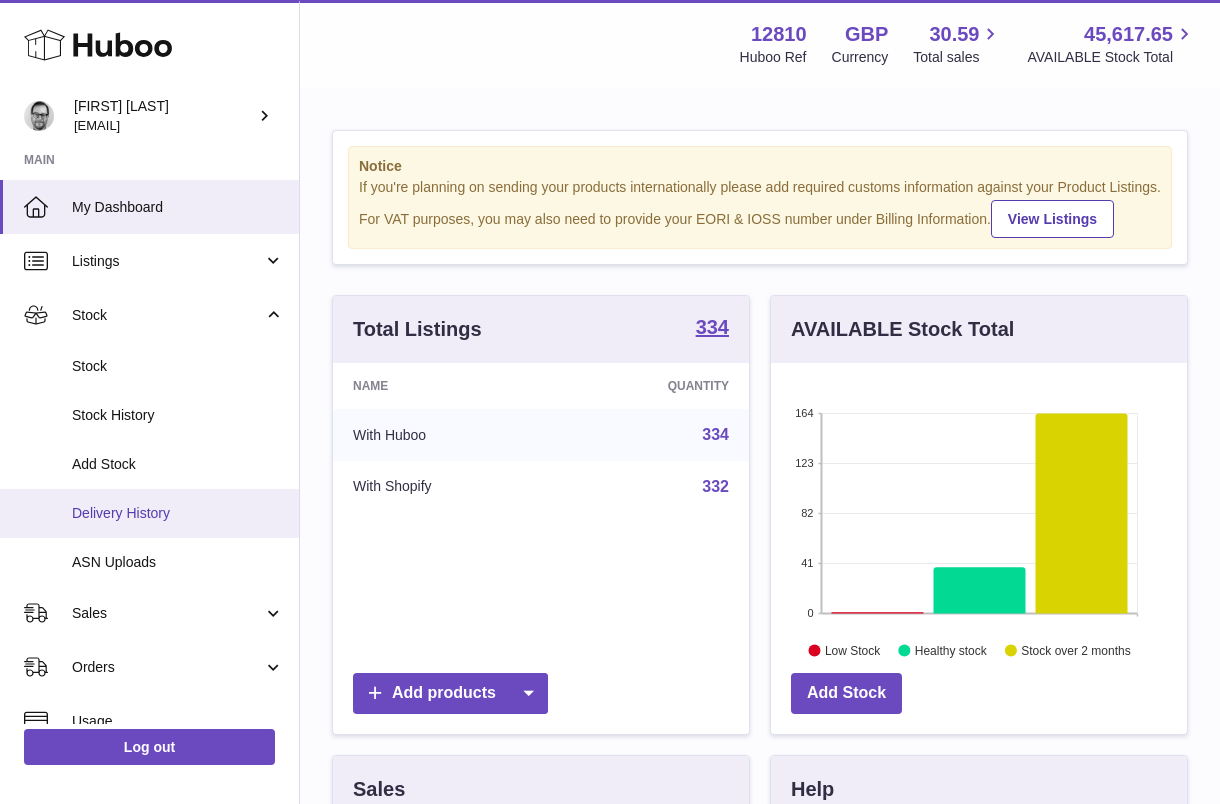 click on "Delivery History" at bounding box center (178, 513) 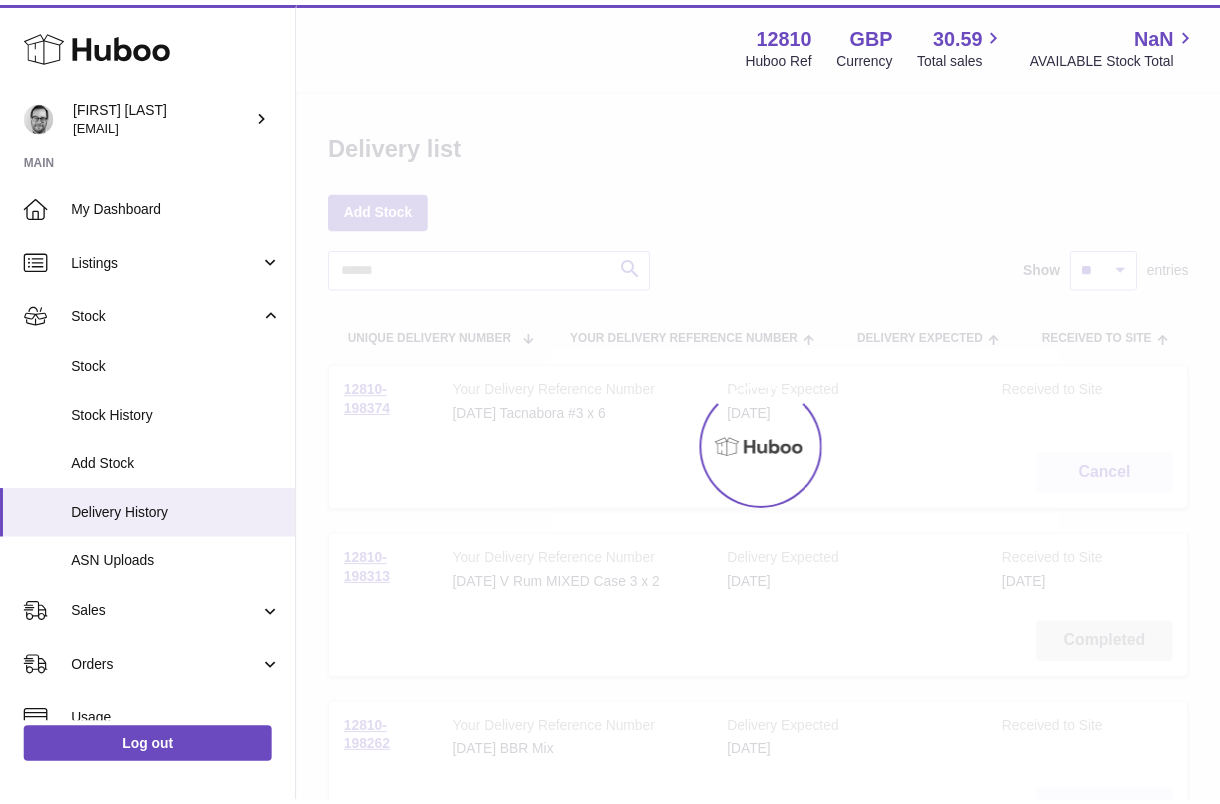 scroll, scrollTop: 0, scrollLeft: 0, axis: both 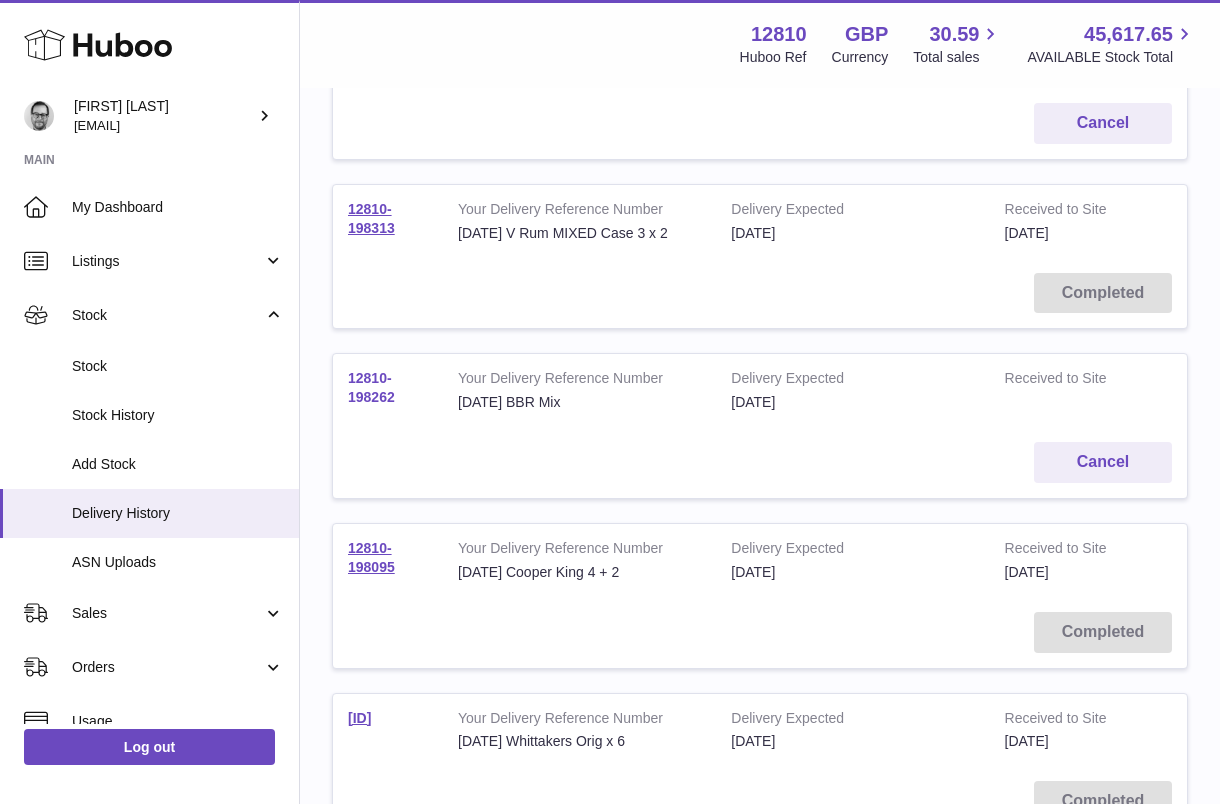 click on "12810-198262" at bounding box center (371, 387) 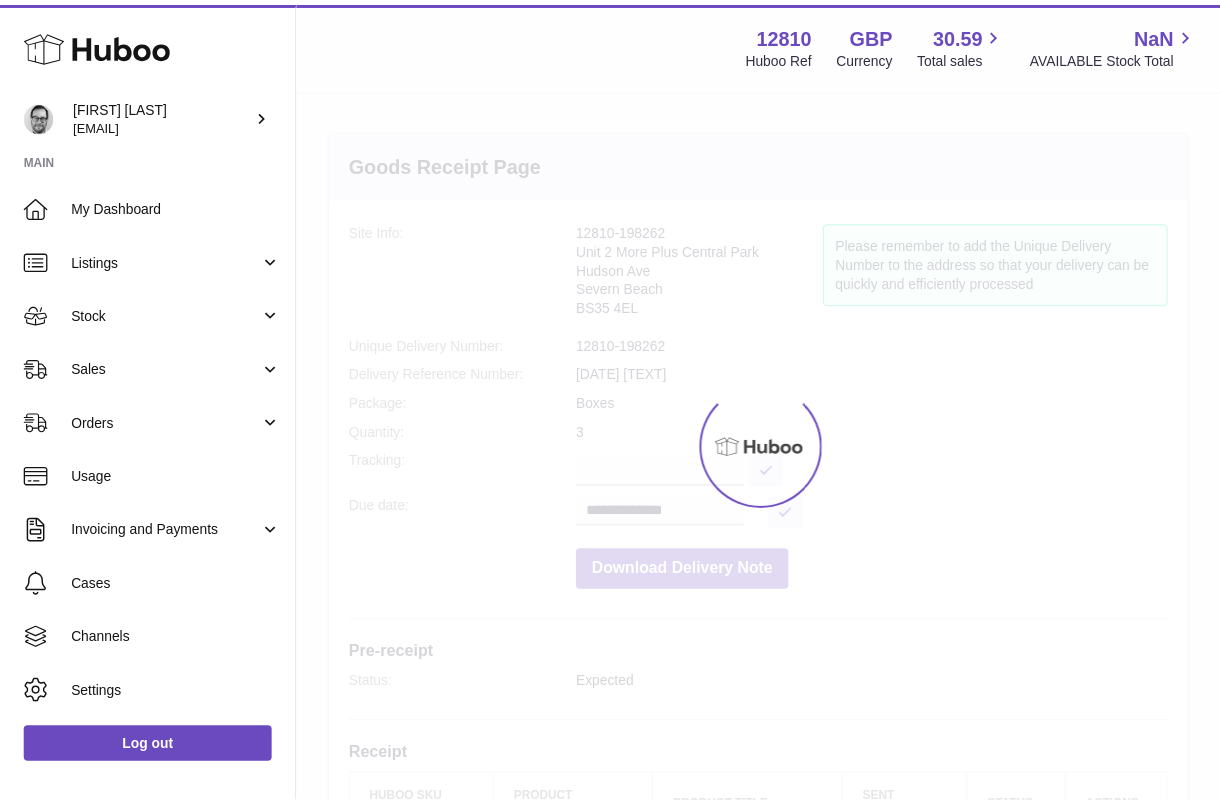 scroll, scrollTop: 0, scrollLeft: 0, axis: both 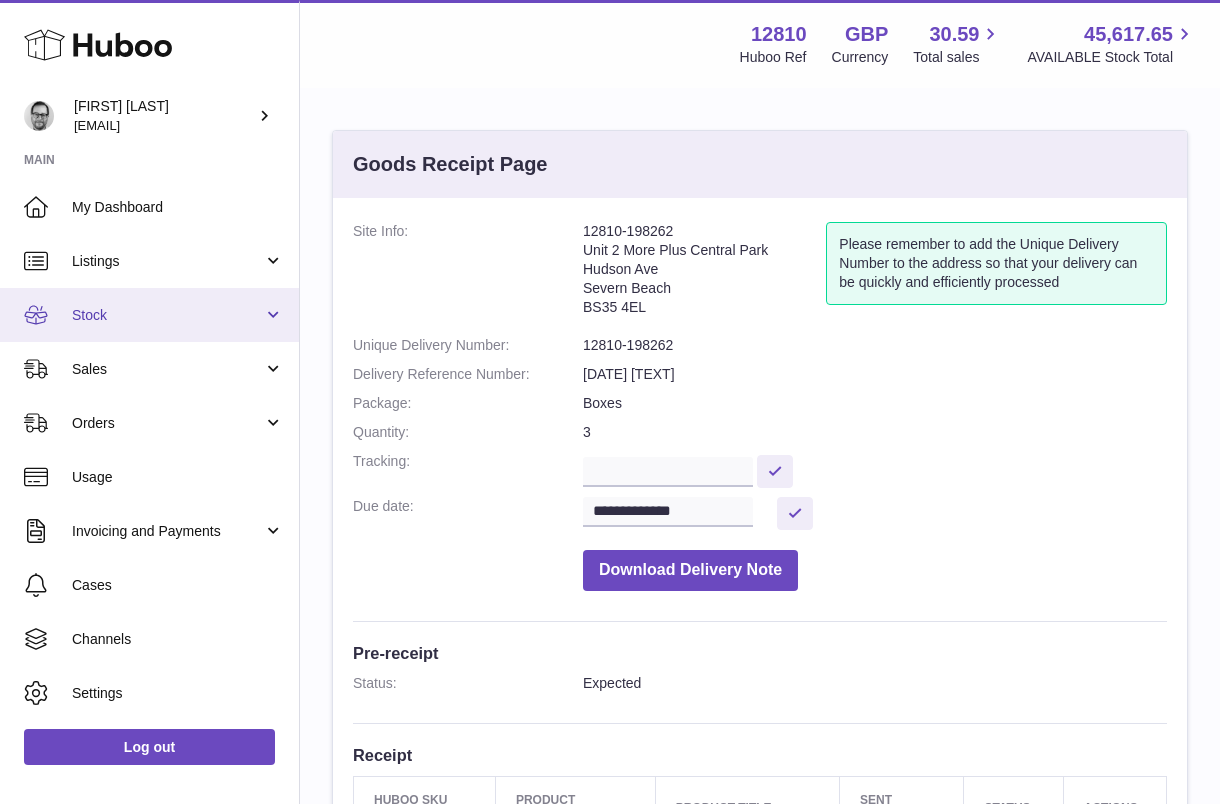 click on "Stock" at bounding box center (167, 315) 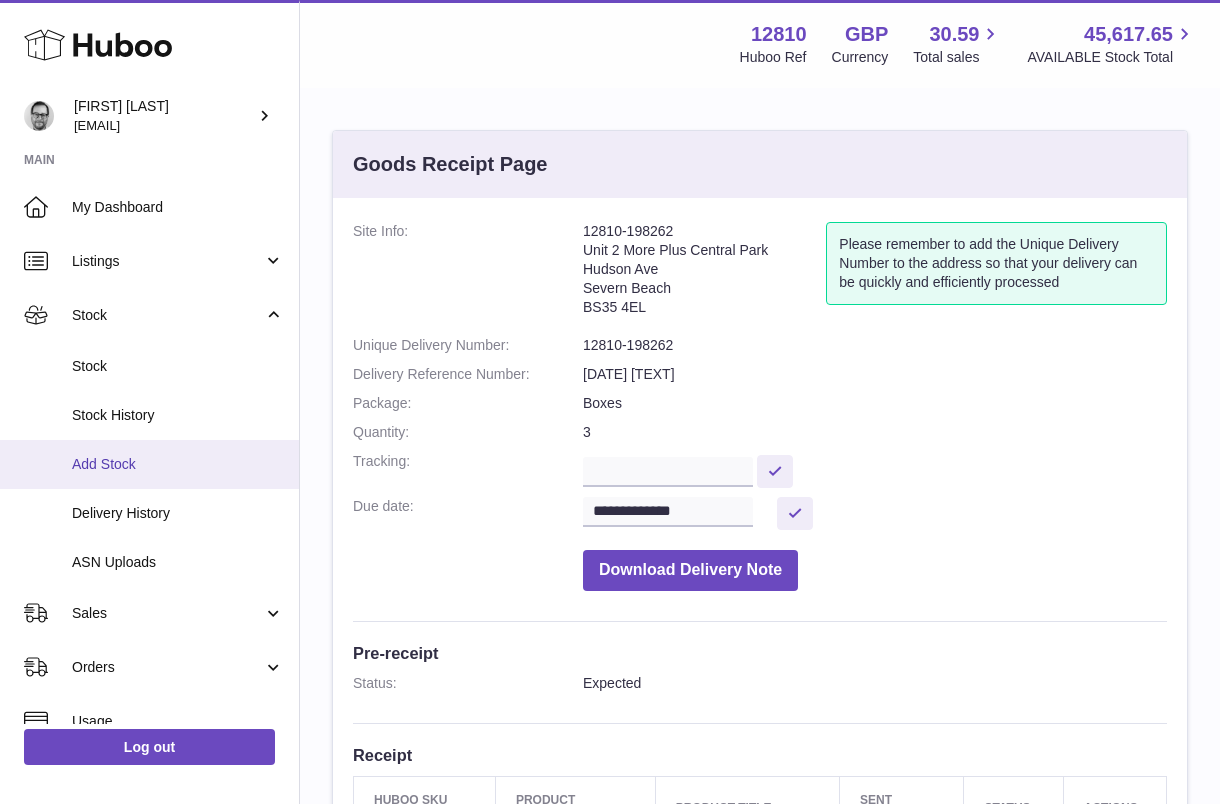 click on "Add Stock" at bounding box center [178, 464] 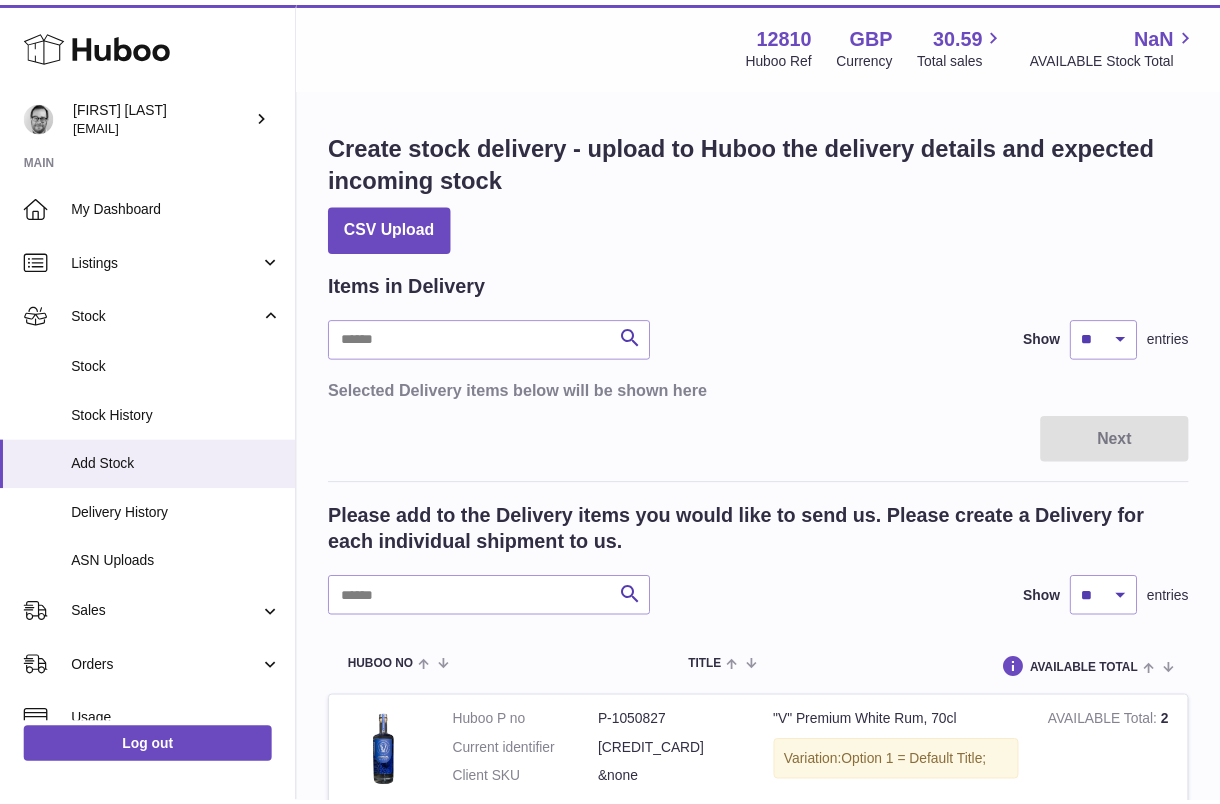 scroll, scrollTop: 0, scrollLeft: 0, axis: both 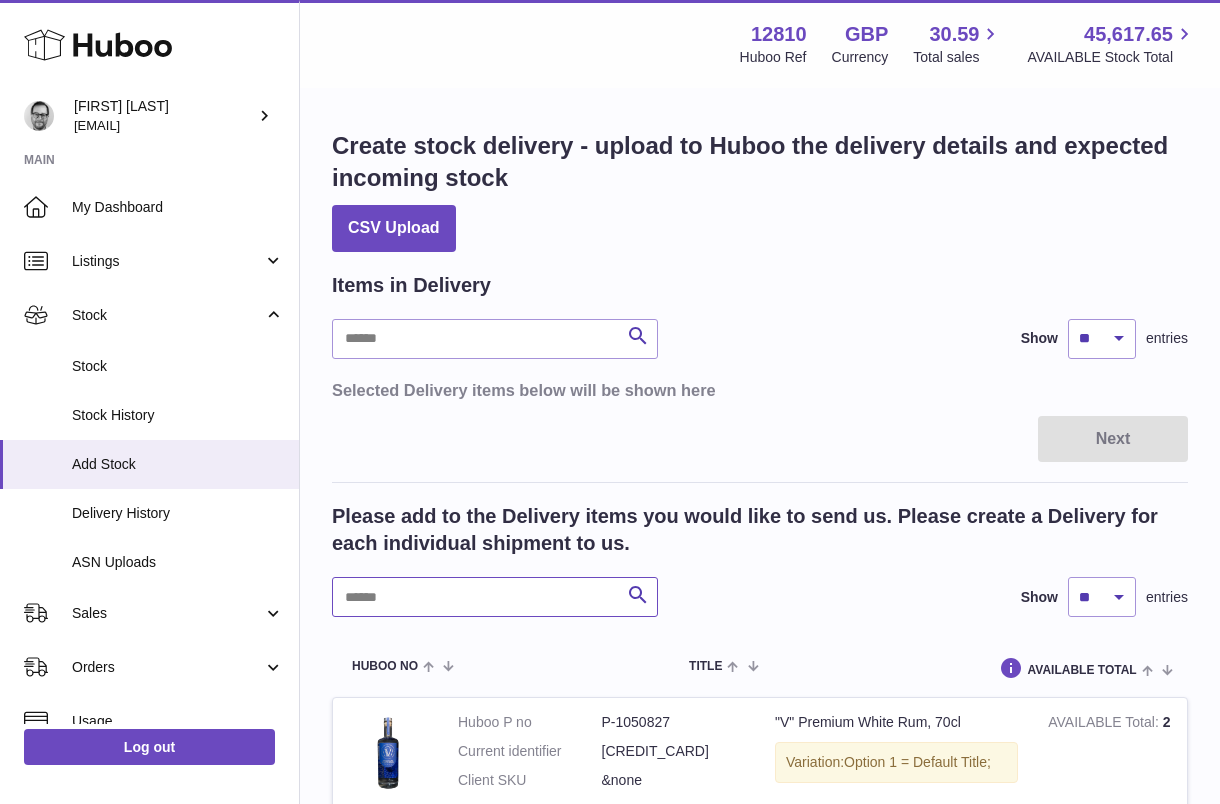 click at bounding box center (495, 597) 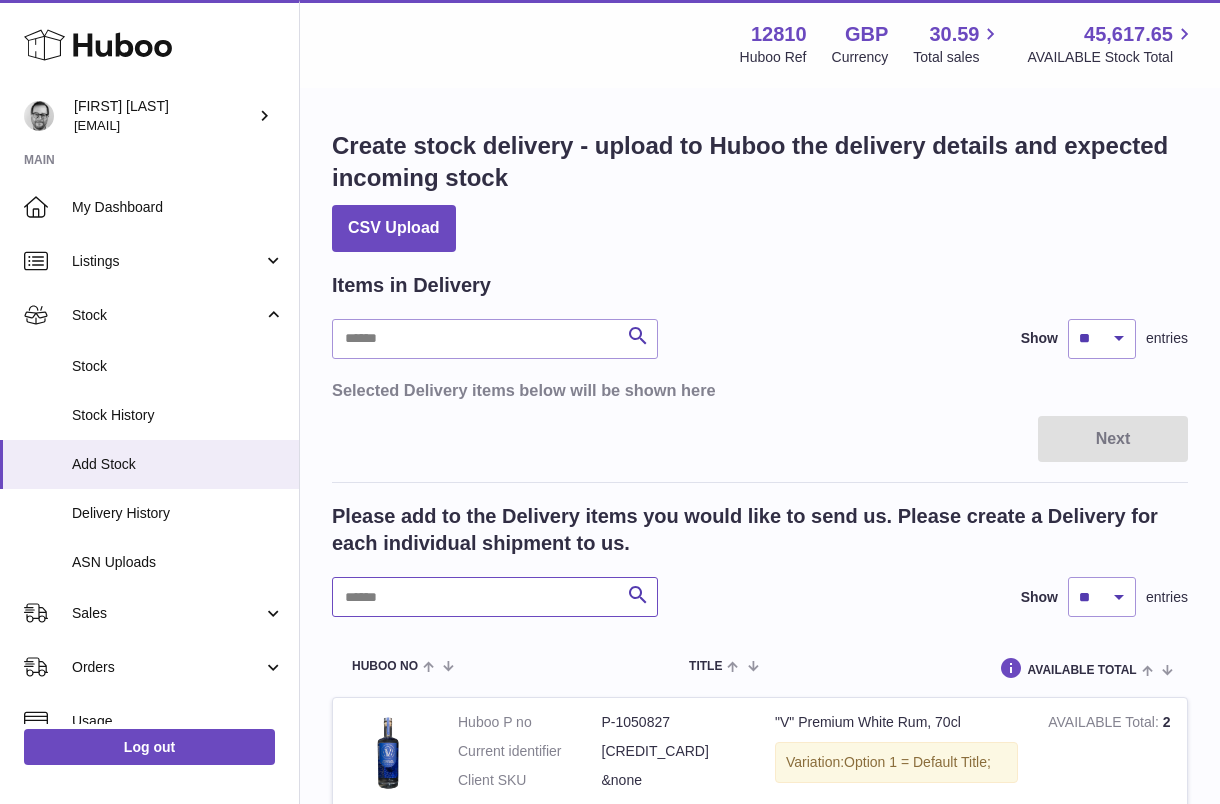 click at bounding box center (495, 597) 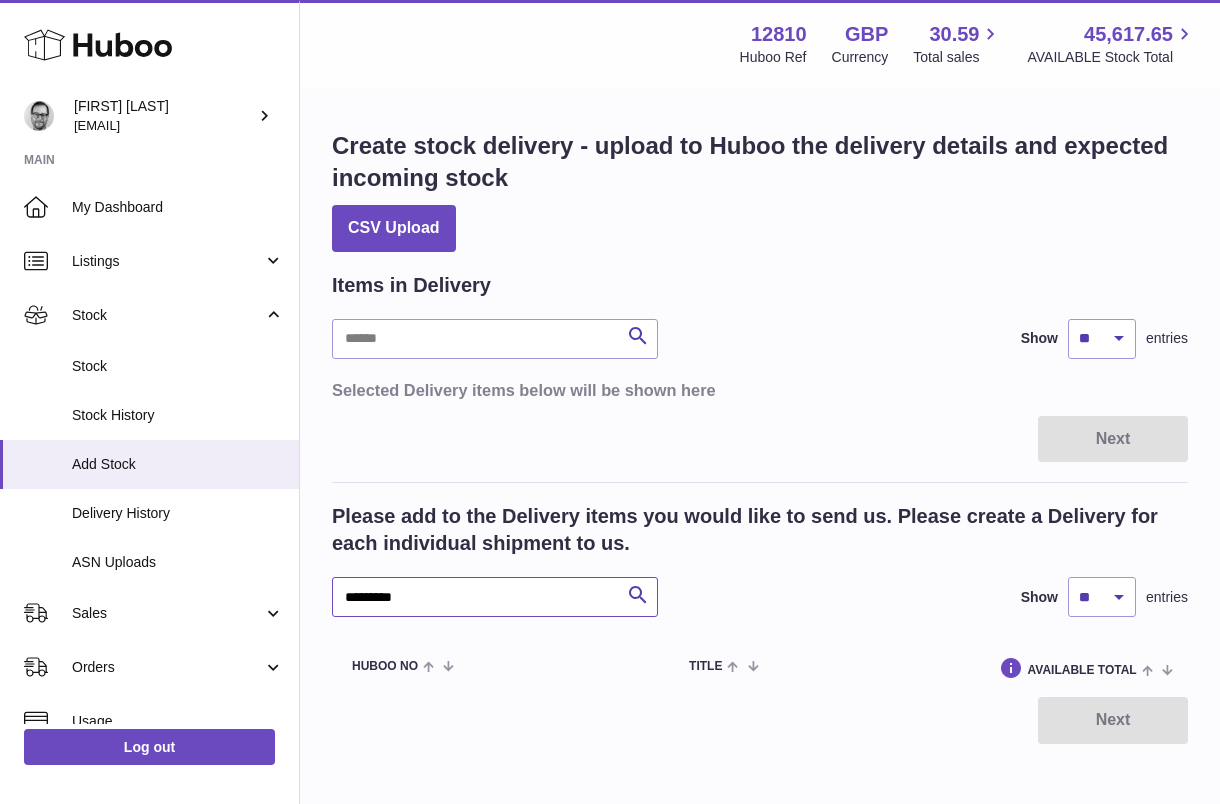 scroll, scrollTop: 98, scrollLeft: 0, axis: vertical 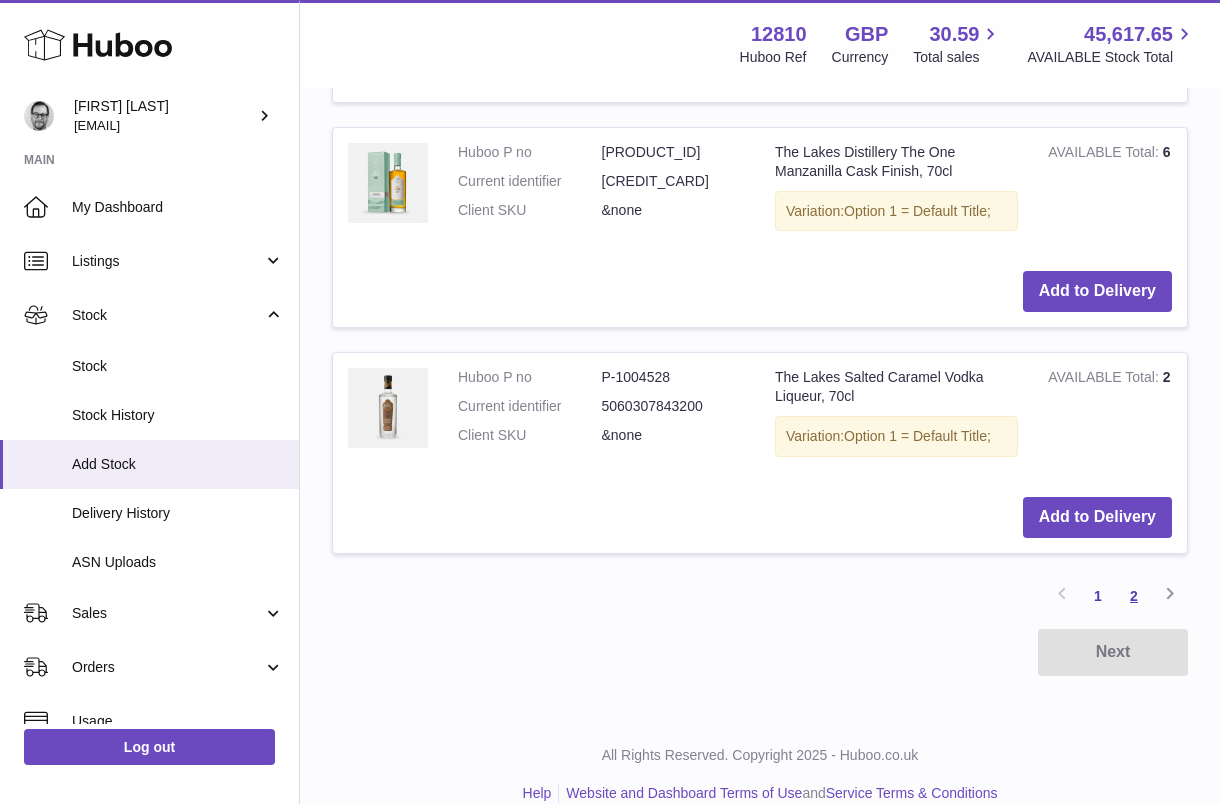 type on "*****" 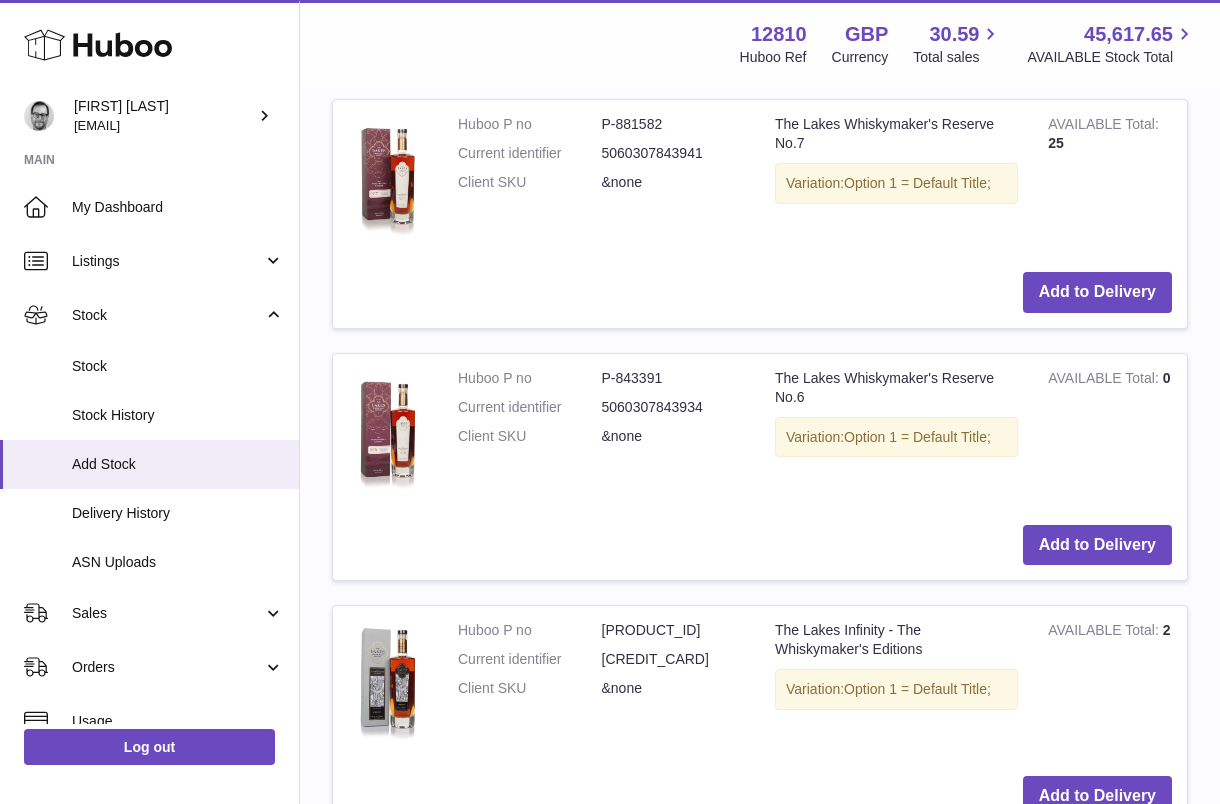 scroll, scrollTop: 1626, scrollLeft: 0, axis: vertical 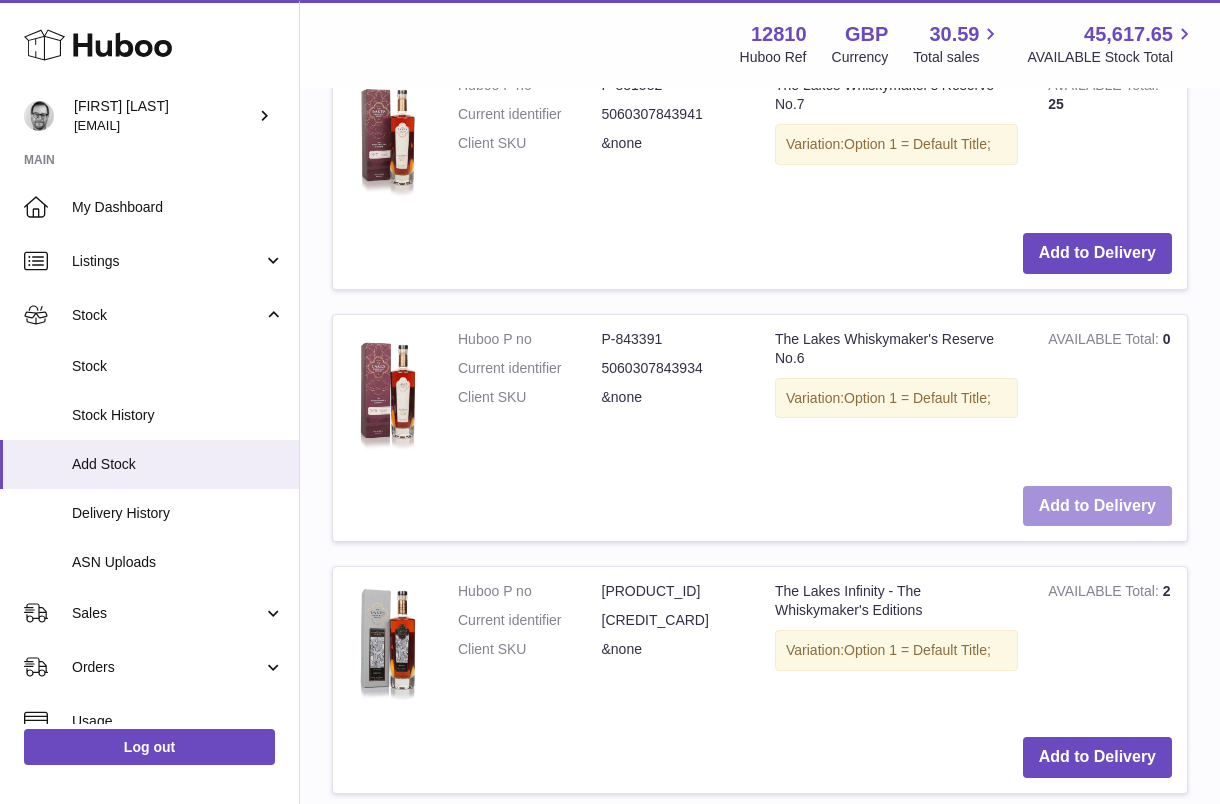 click on "Add to Delivery" at bounding box center [1097, 506] 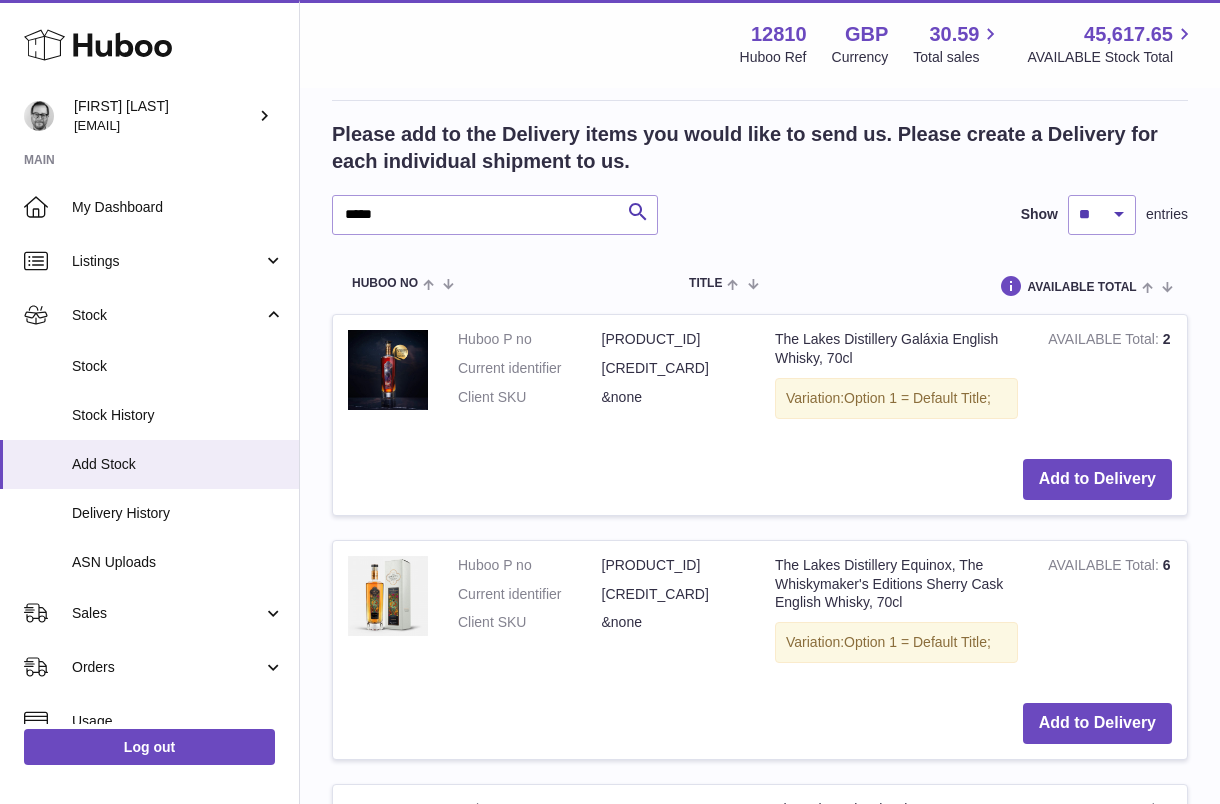 scroll, scrollTop: 0, scrollLeft: 0, axis: both 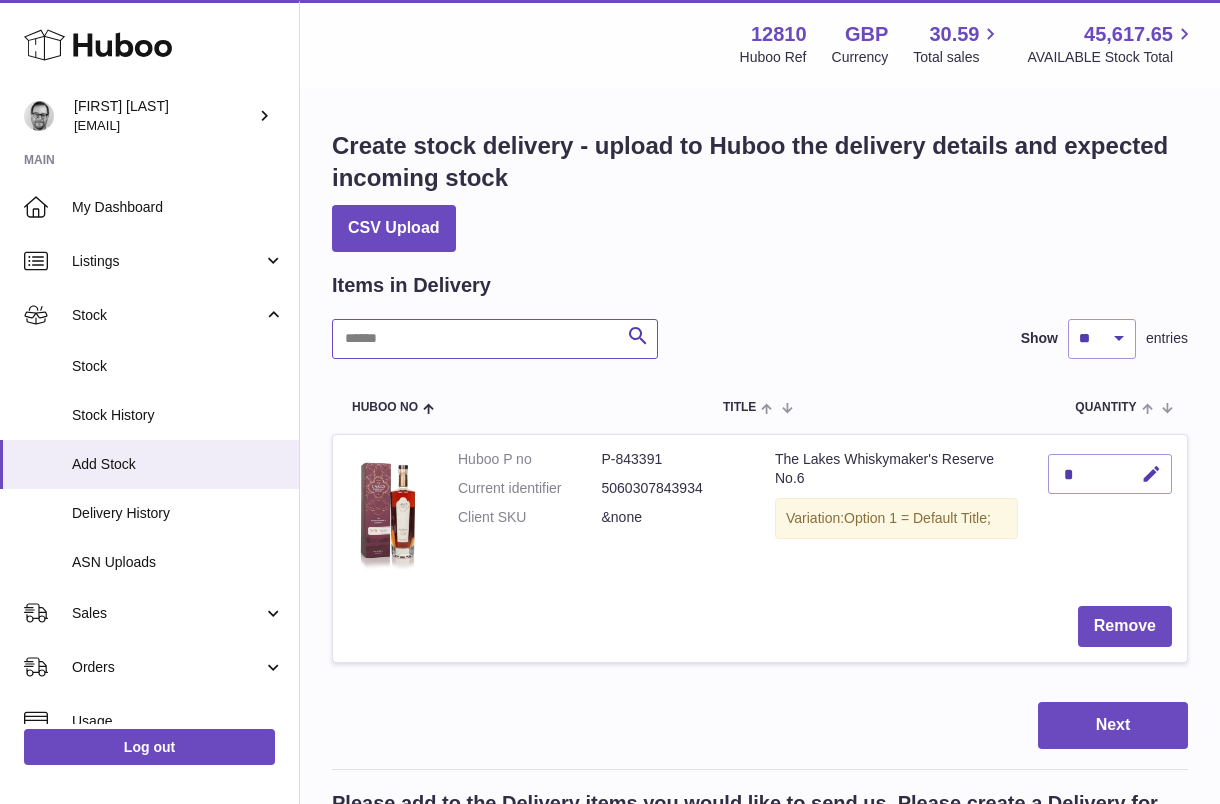 click at bounding box center (495, 339) 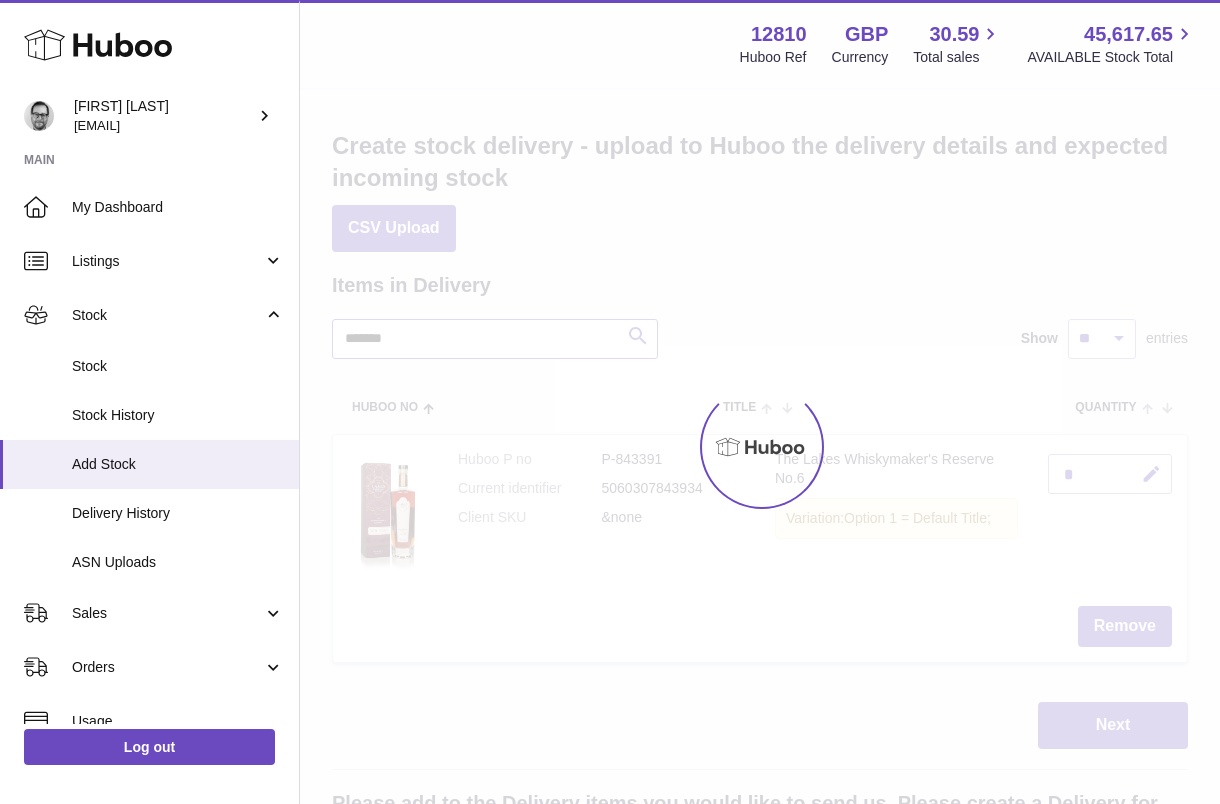 type on "********" 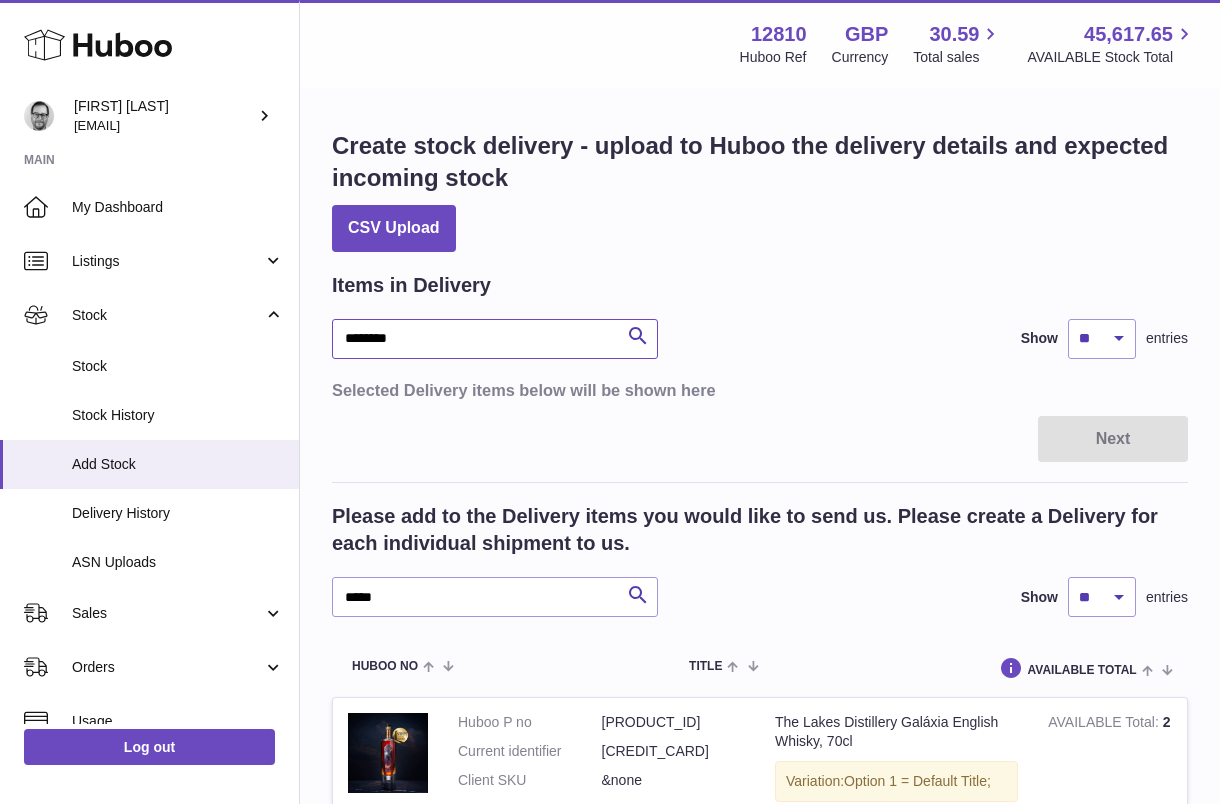 click on "********" at bounding box center (495, 339) 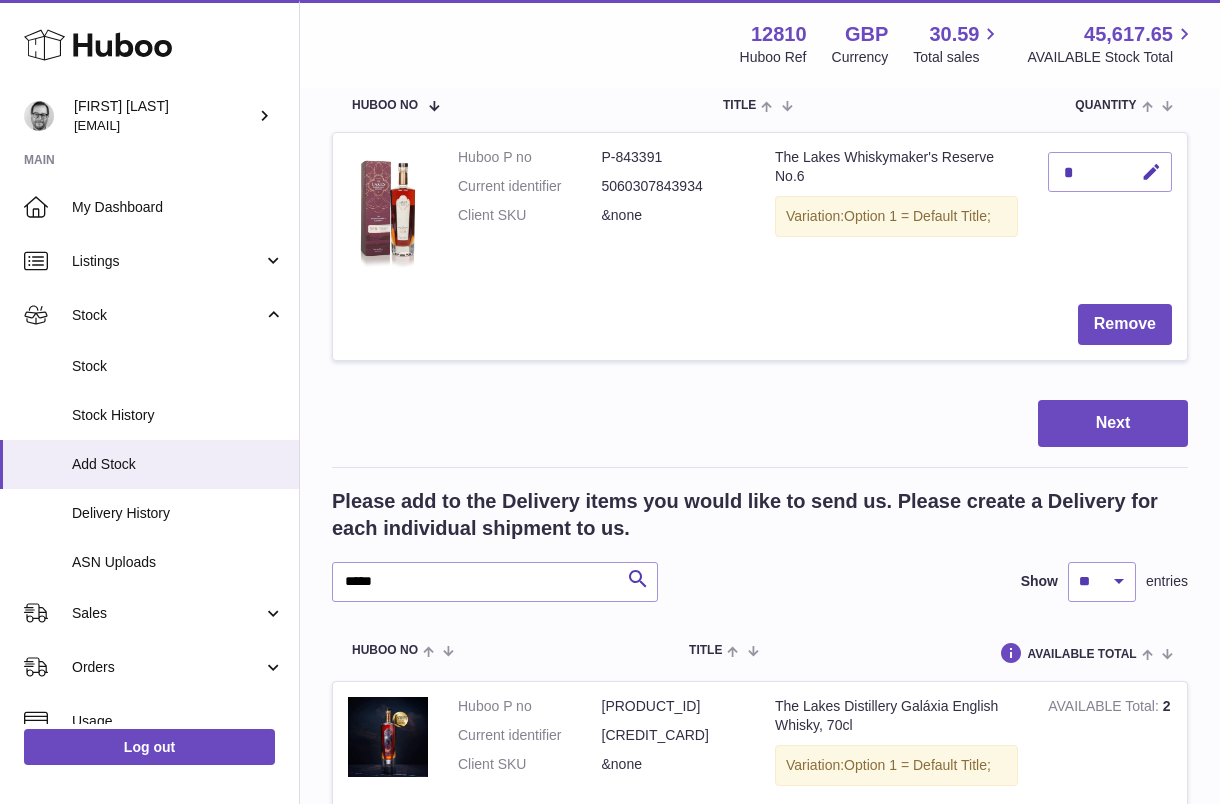 scroll, scrollTop: 348, scrollLeft: 0, axis: vertical 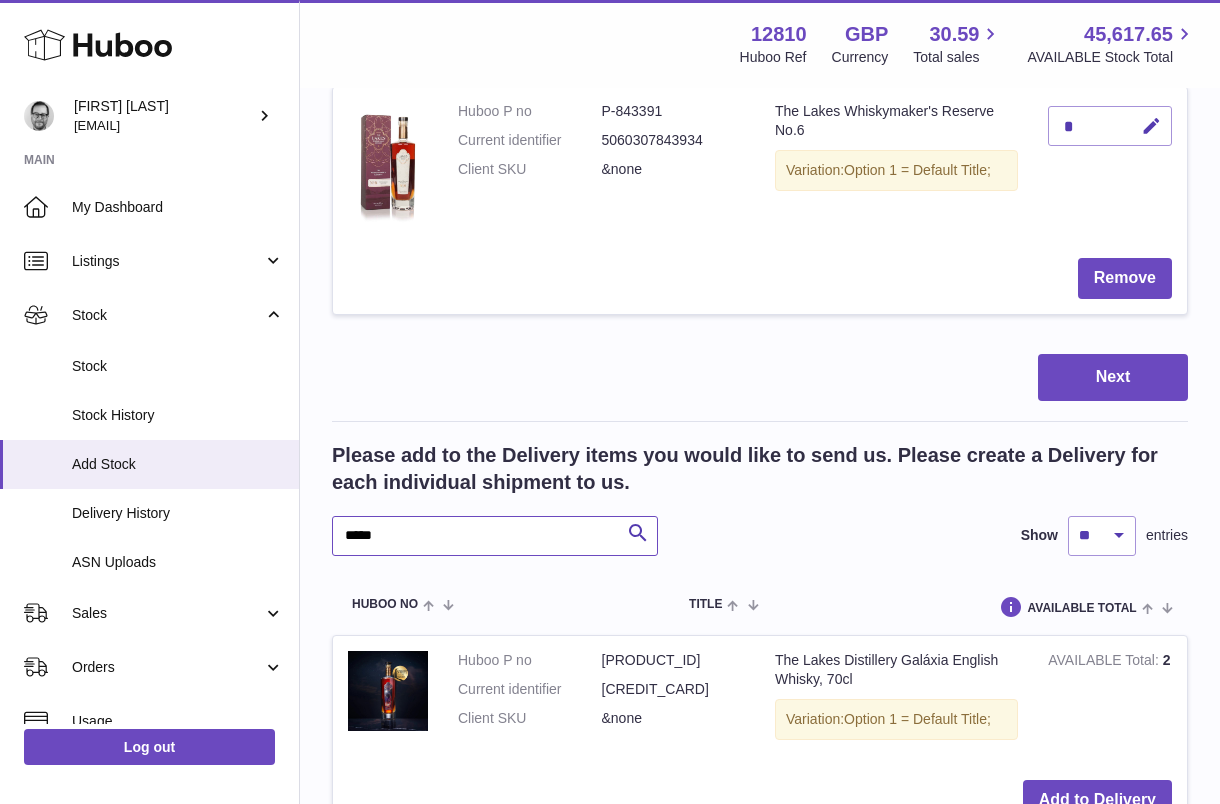 click on "*****" at bounding box center [495, 536] 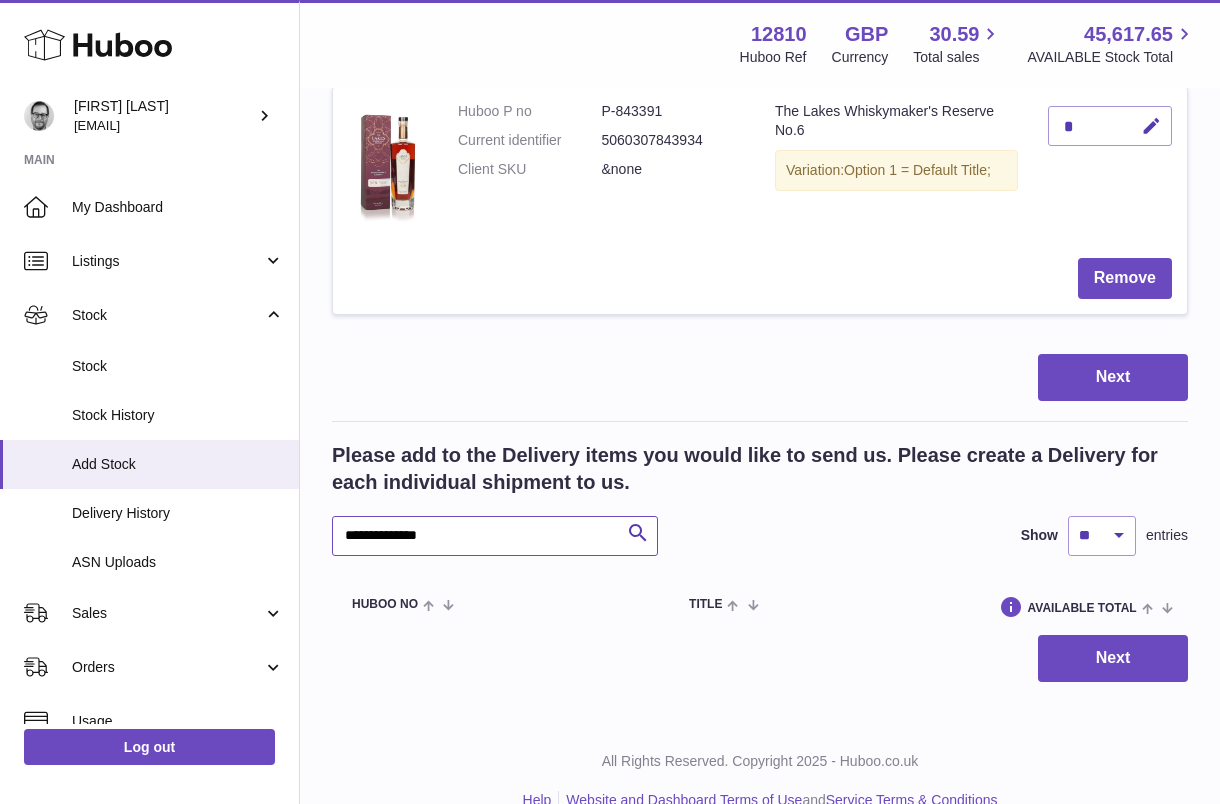 click on "**********" at bounding box center [495, 536] 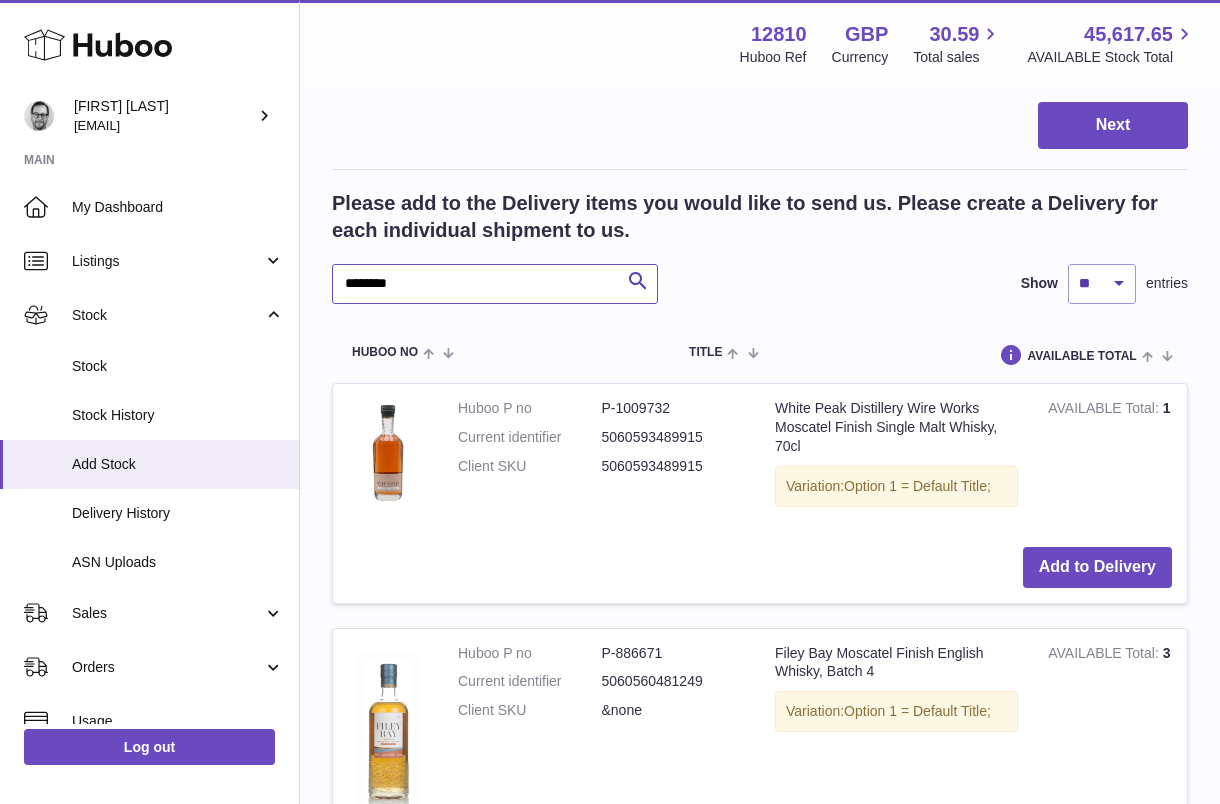 scroll, scrollTop: 574, scrollLeft: 0, axis: vertical 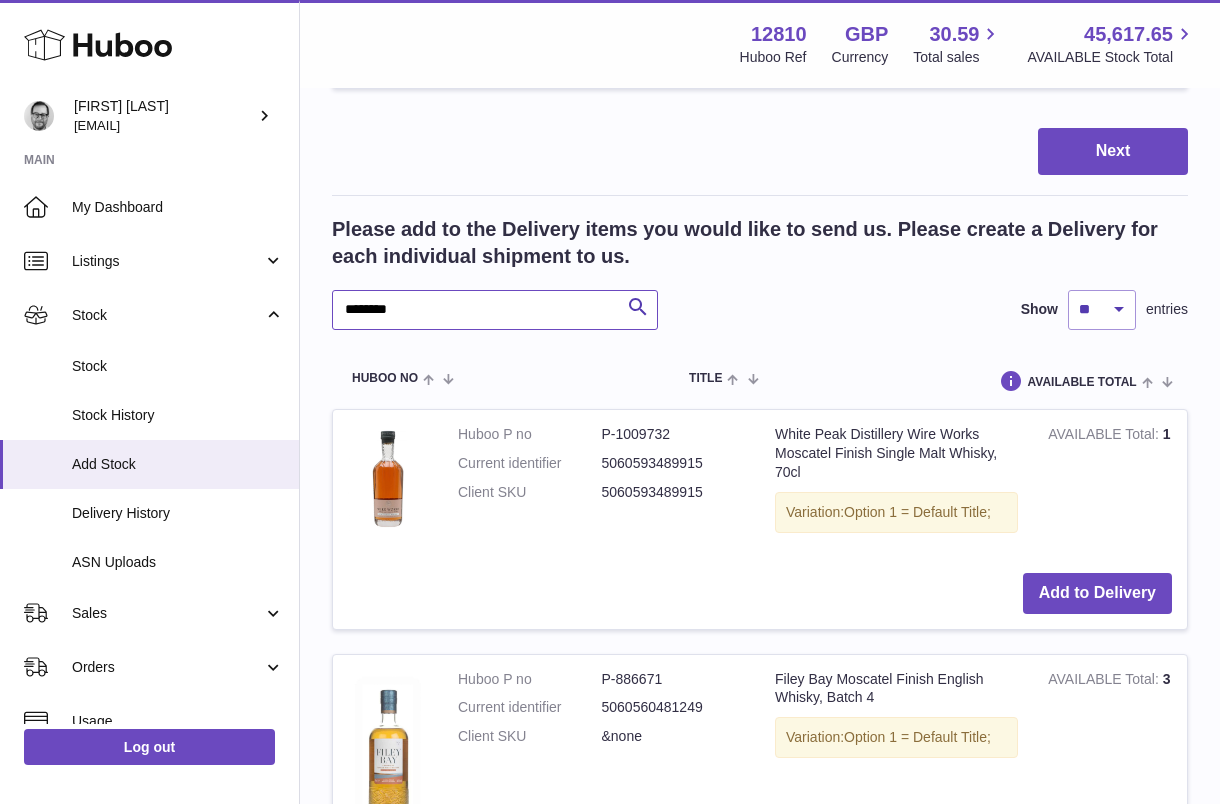 click on "********" at bounding box center (495, 310) 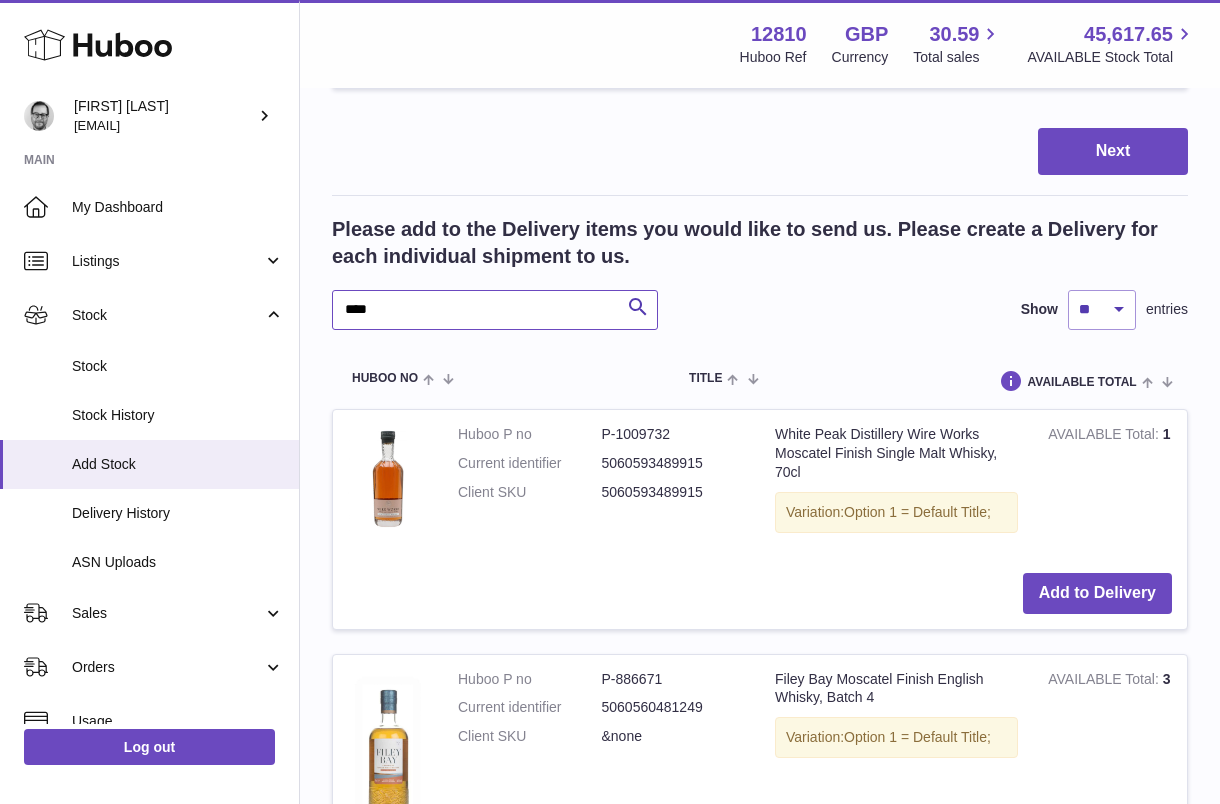 type on "*****" 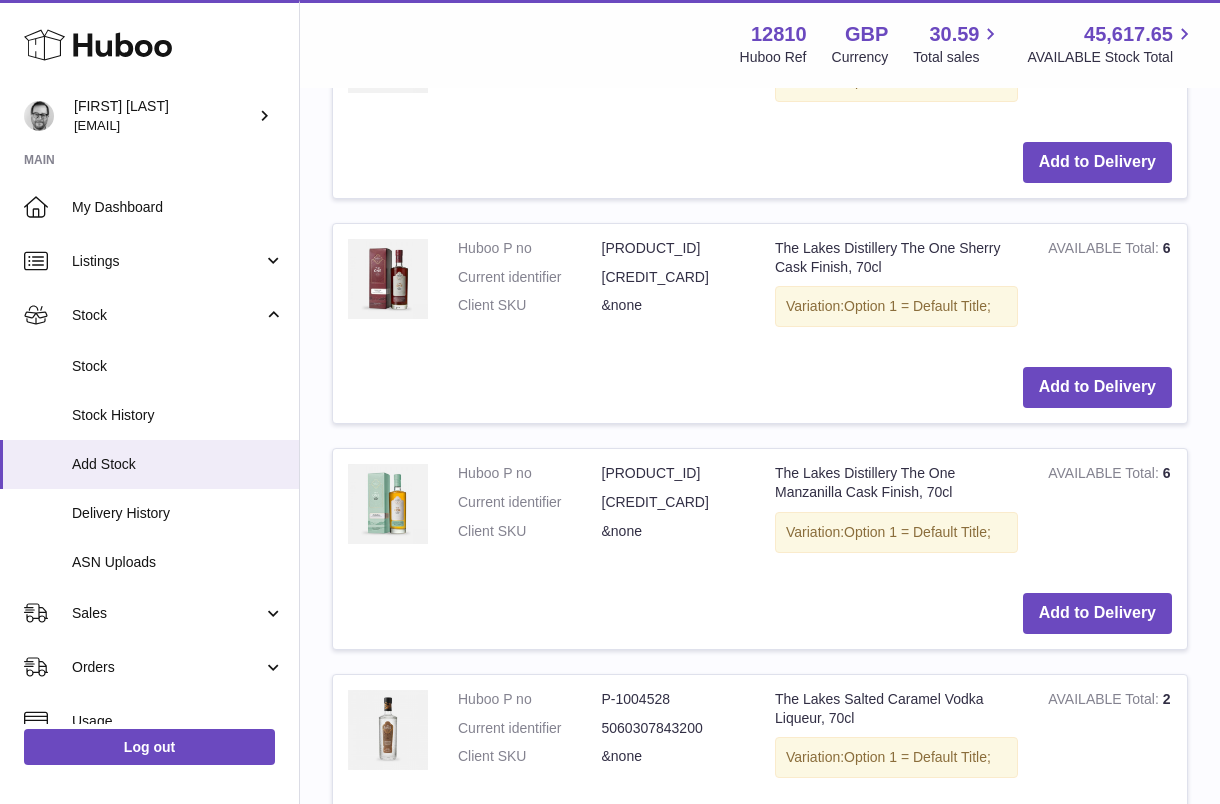 scroll, scrollTop: 2387, scrollLeft: 0, axis: vertical 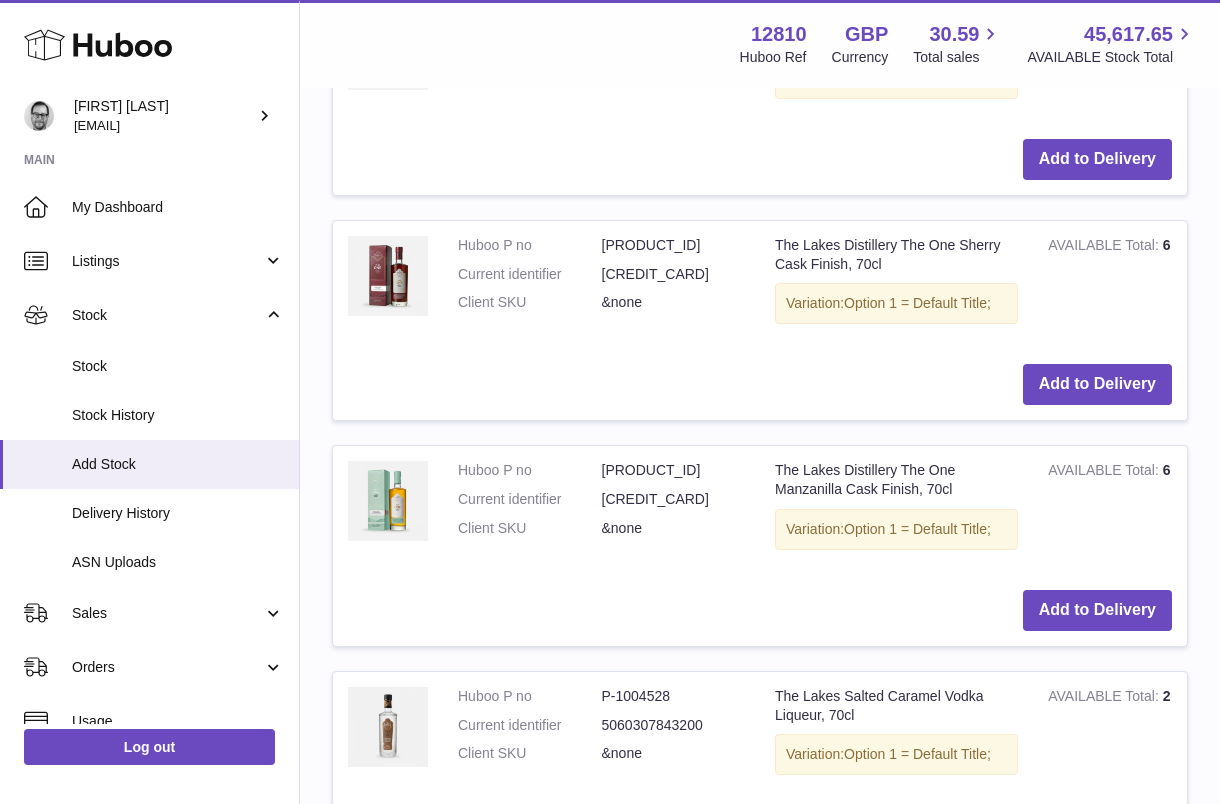 click on "Add to Delivery" at bounding box center [760, 384] 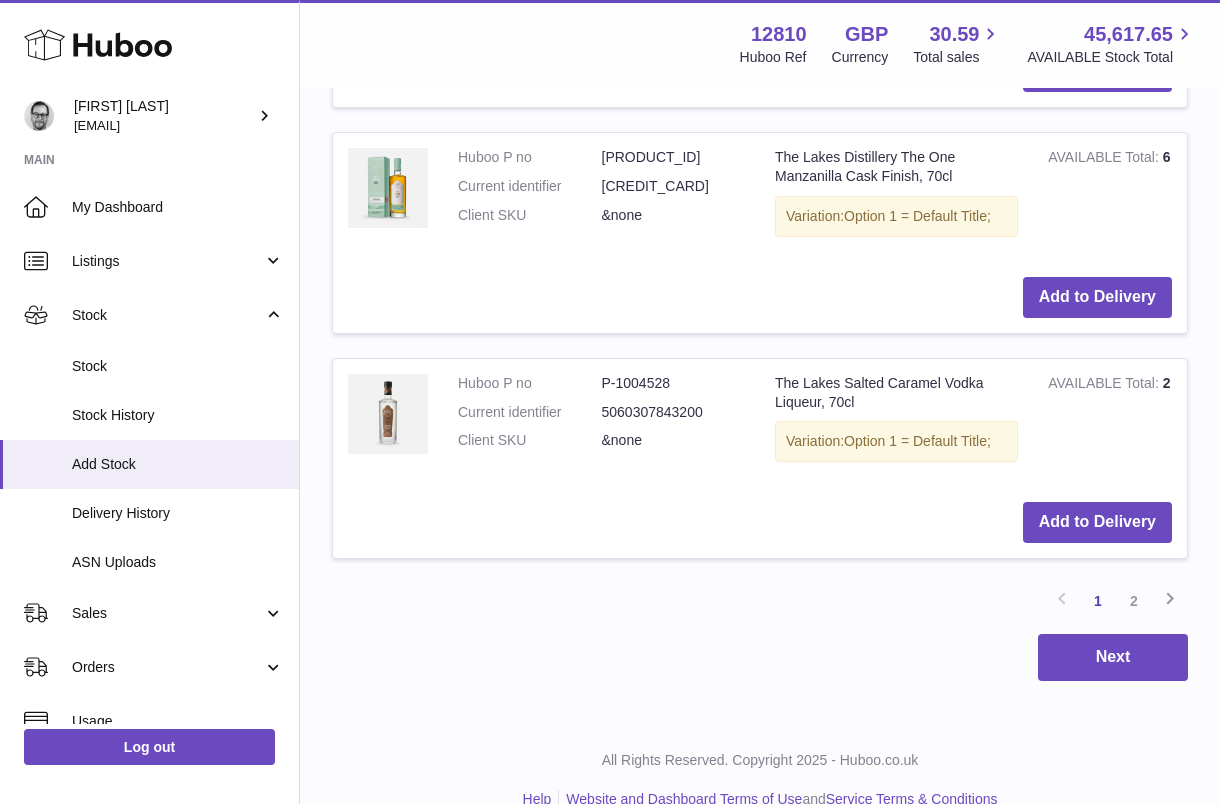 scroll, scrollTop: 2703, scrollLeft: 0, axis: vertical 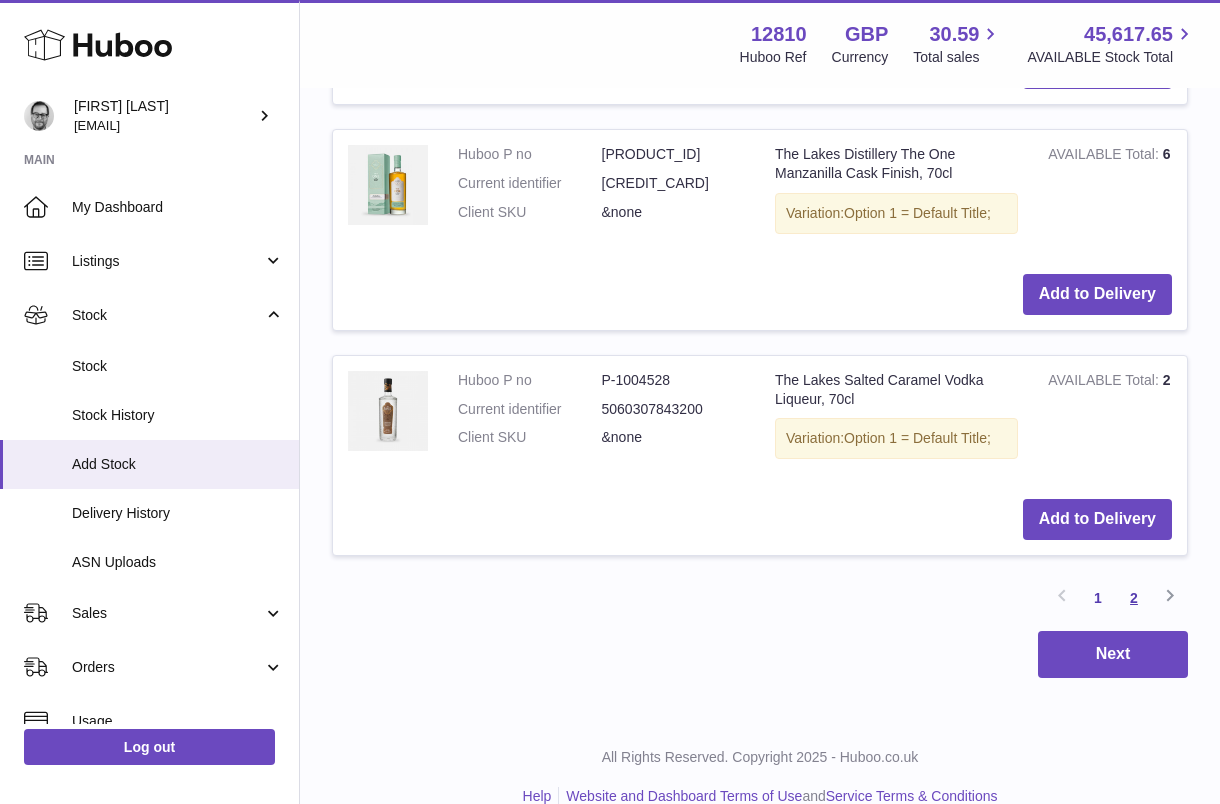 click on "2" at bounding box center [1134, 598] 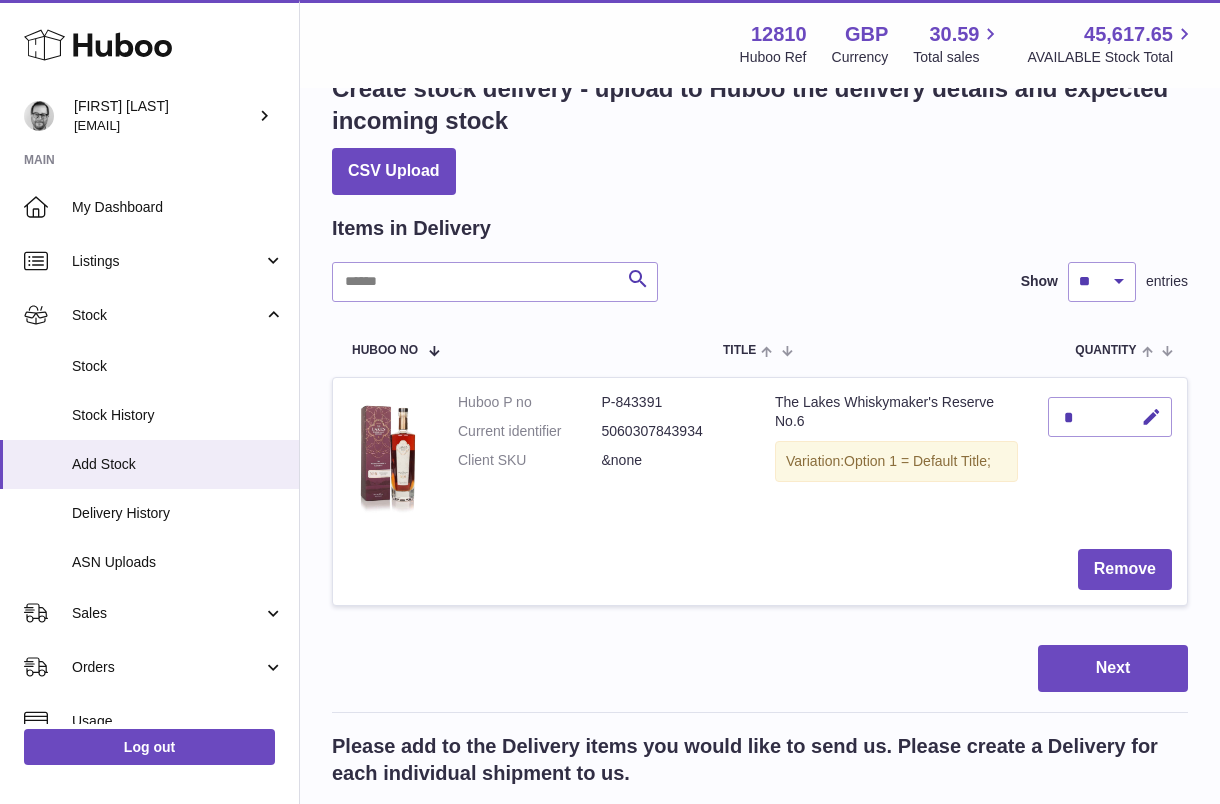 scroll, scrollTop: 0, scrollLeft: 0, axis: both 